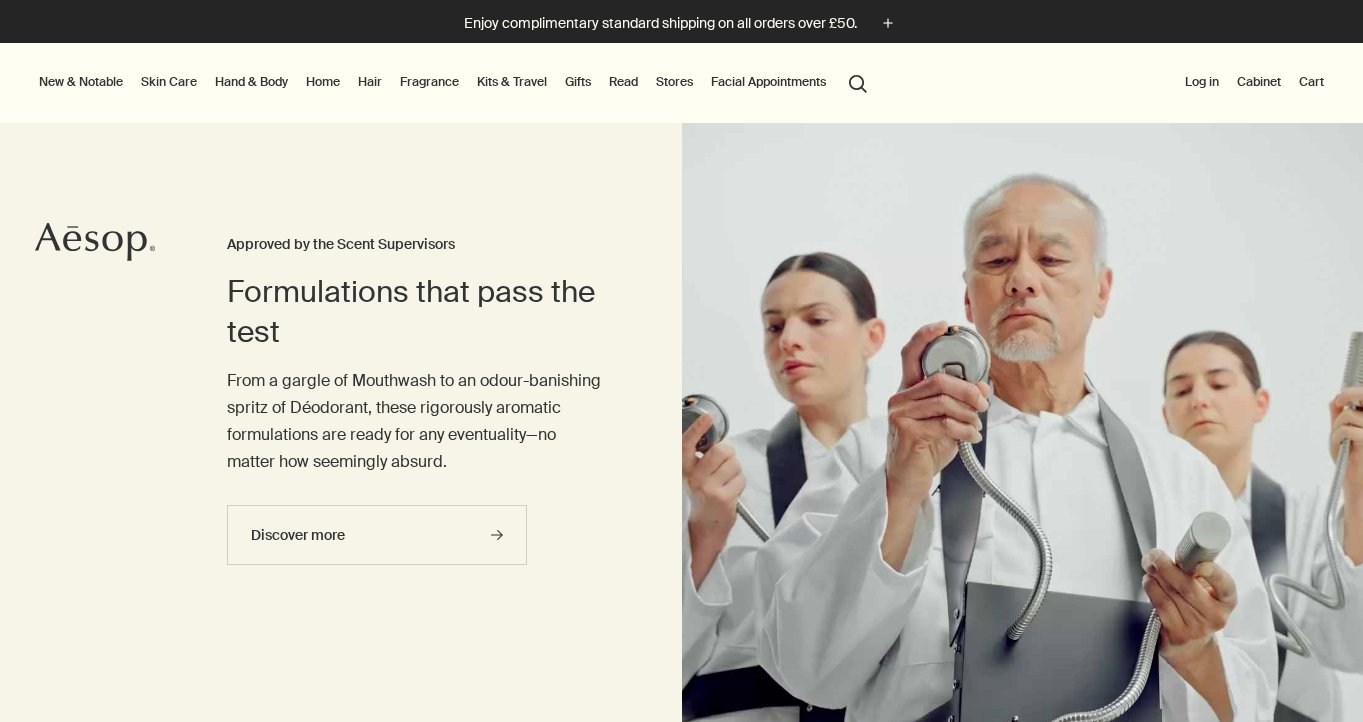 scroll, scrollTop: 0, scrollLeft: 0, axis: both 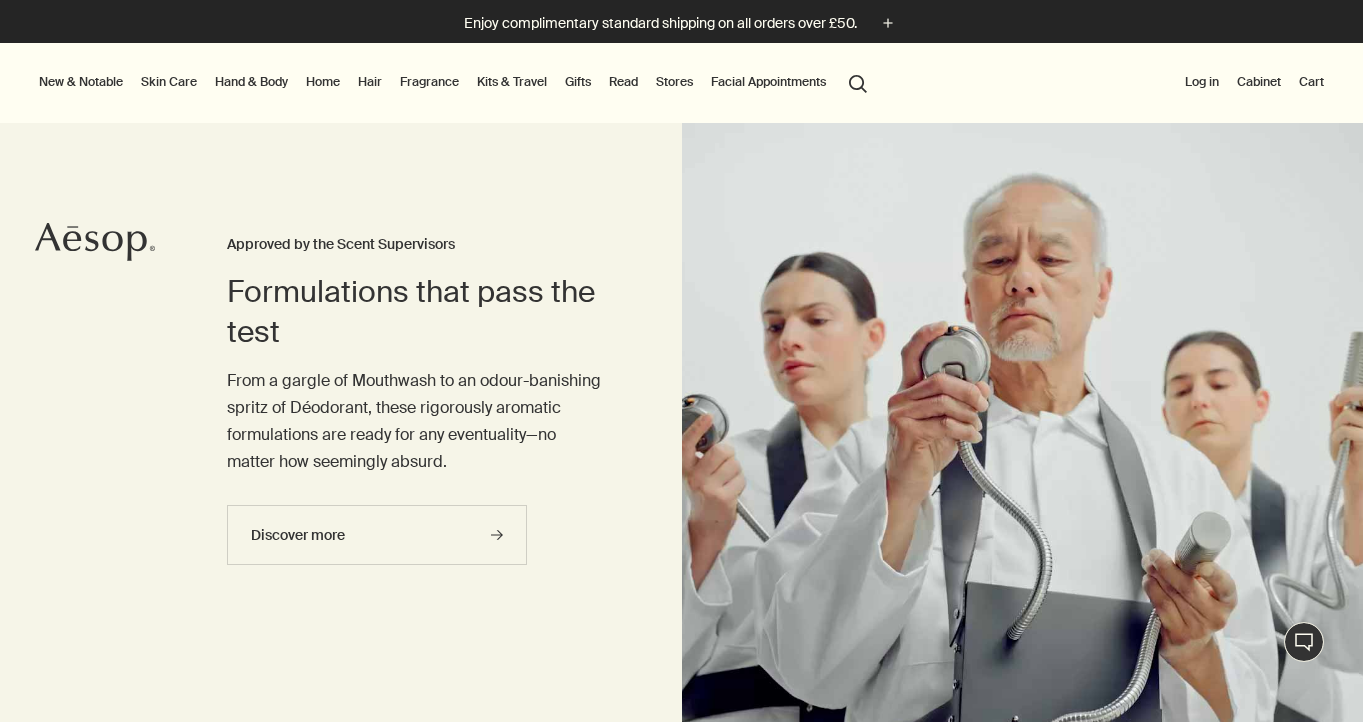 click on "Log in" at bounding box center [1202, 82] 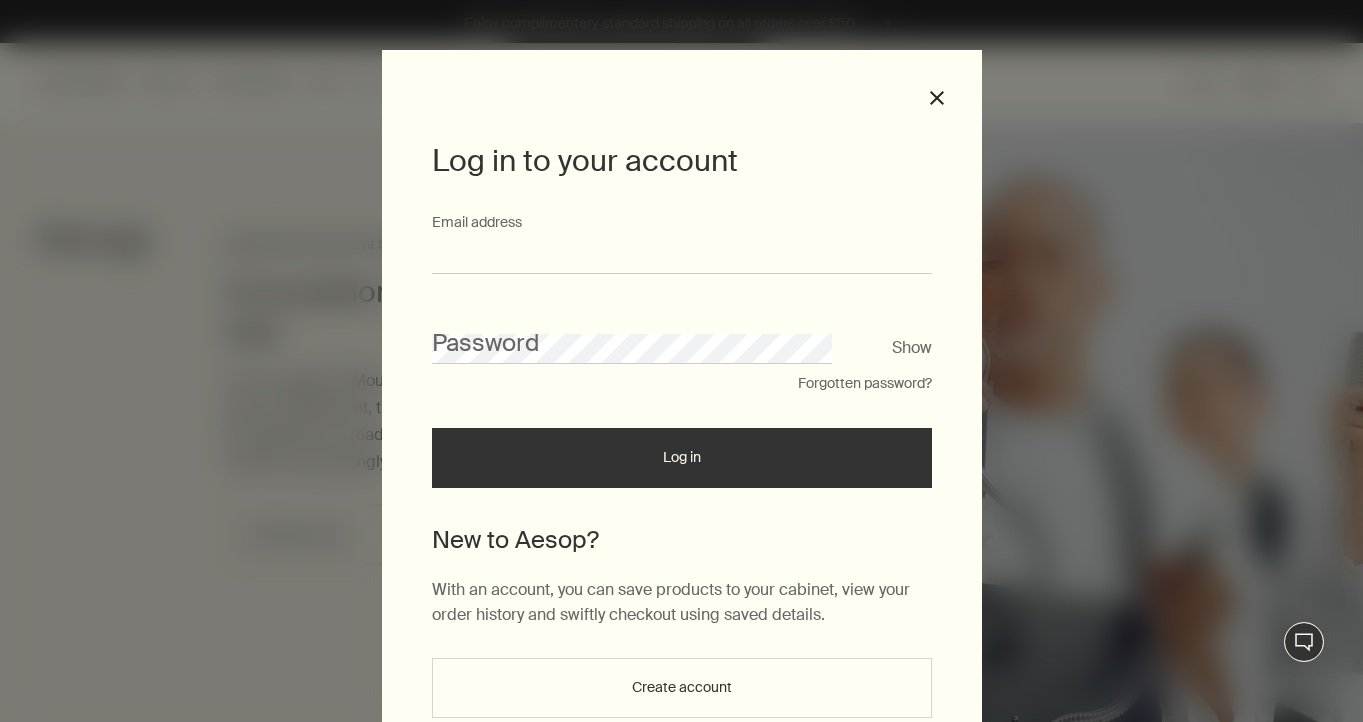 click on "Email address" at bounding box center (682, 255) 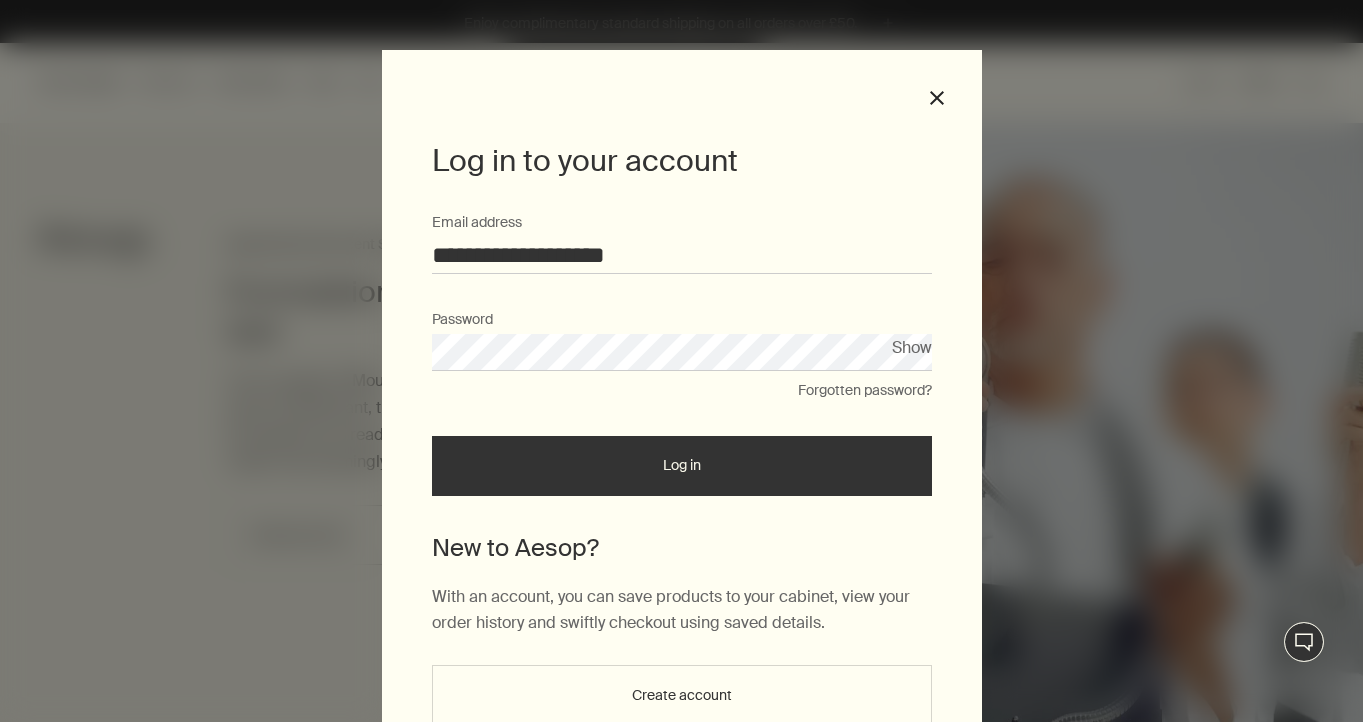 click on "Log in" at bounding box center (682, 466) 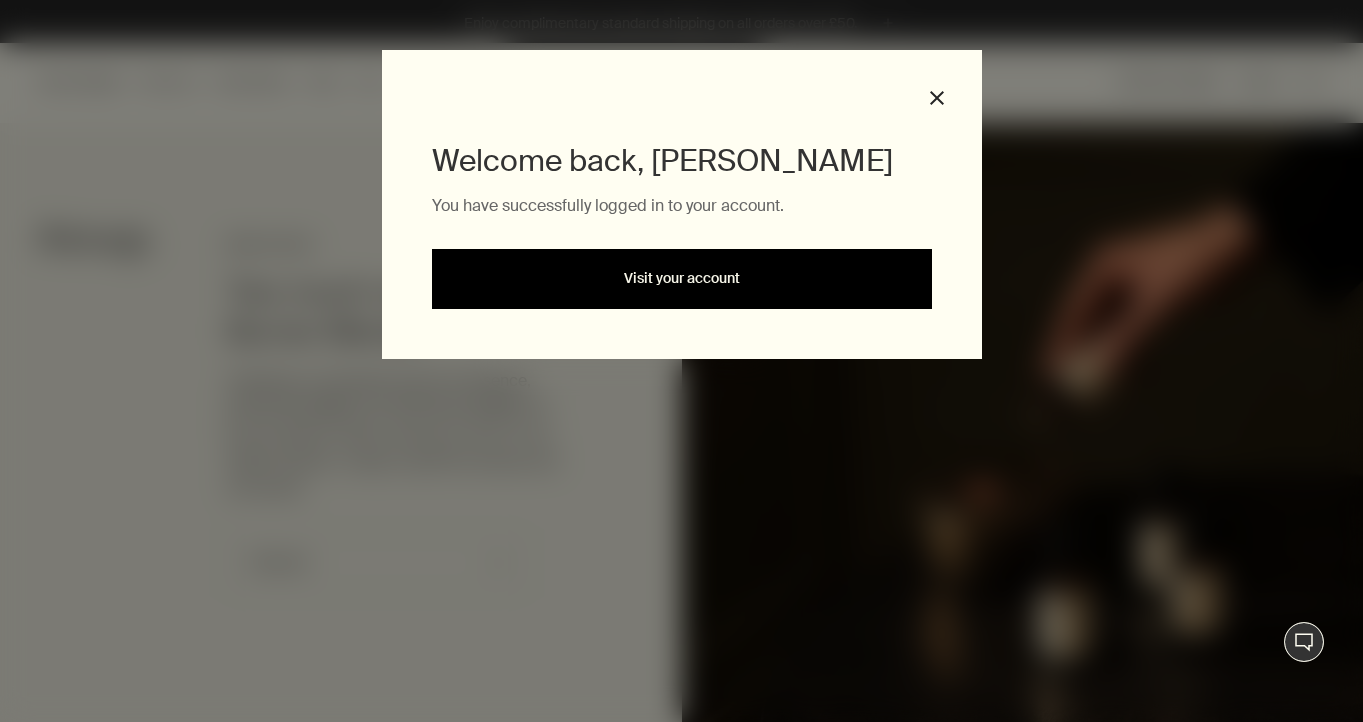 click on "Visit your account" at bounding box center (682, 279) 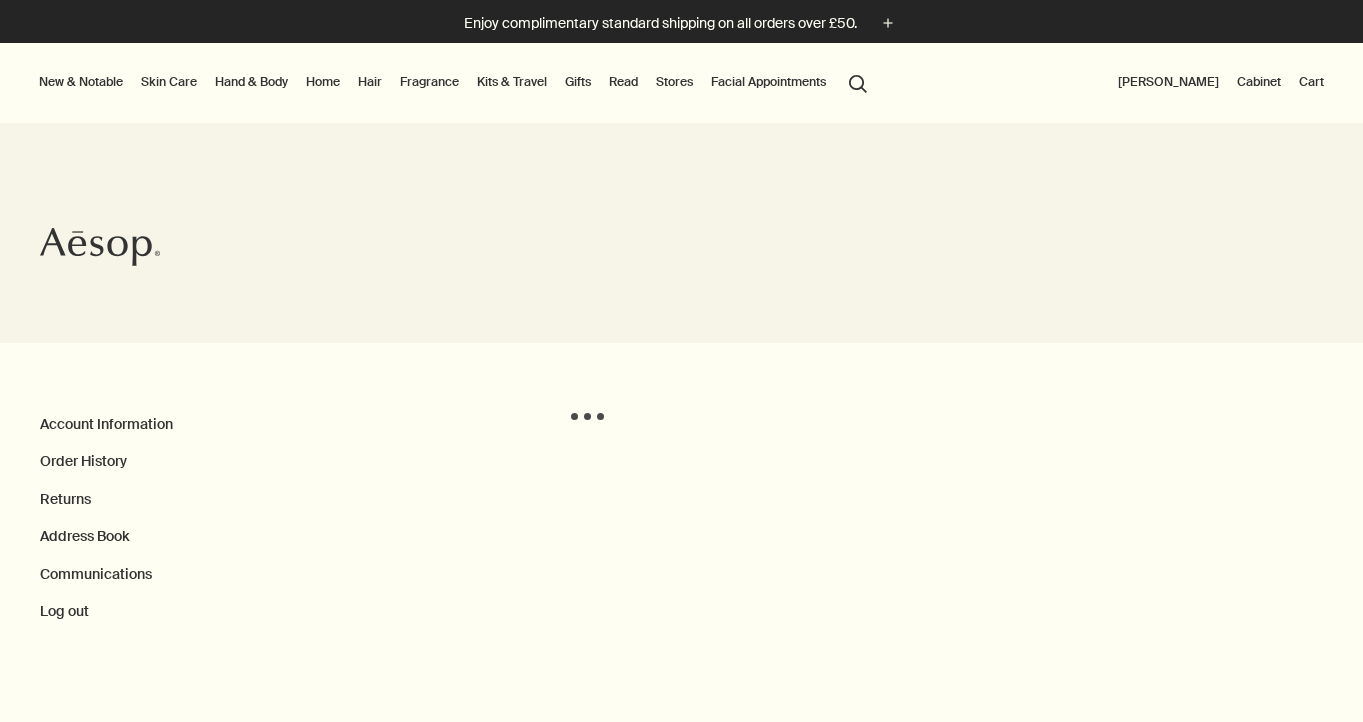 scroll, scrollTop: 0, scrollLeft: 0, axis: both 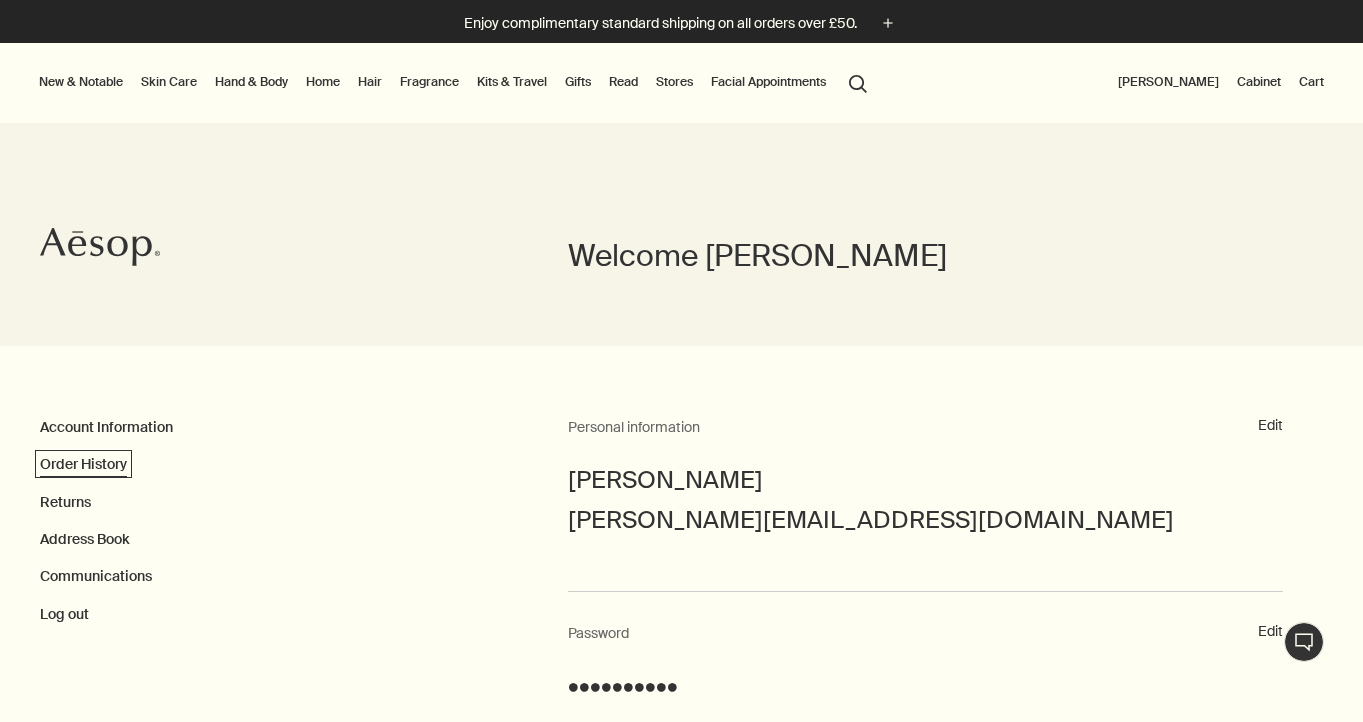 click on "Order History" at bounding box center [83, 464] 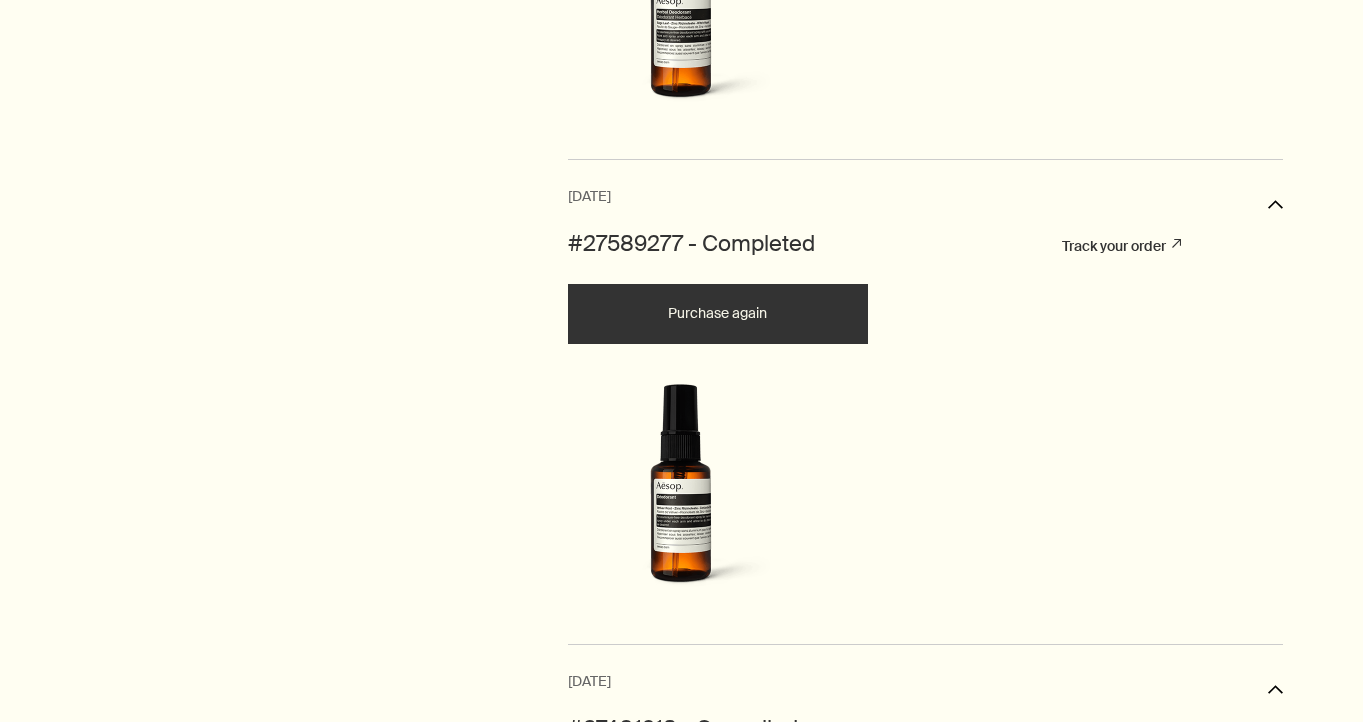 scroll, scrollTop: 1682, scrollLeft: 0, axis: vertical 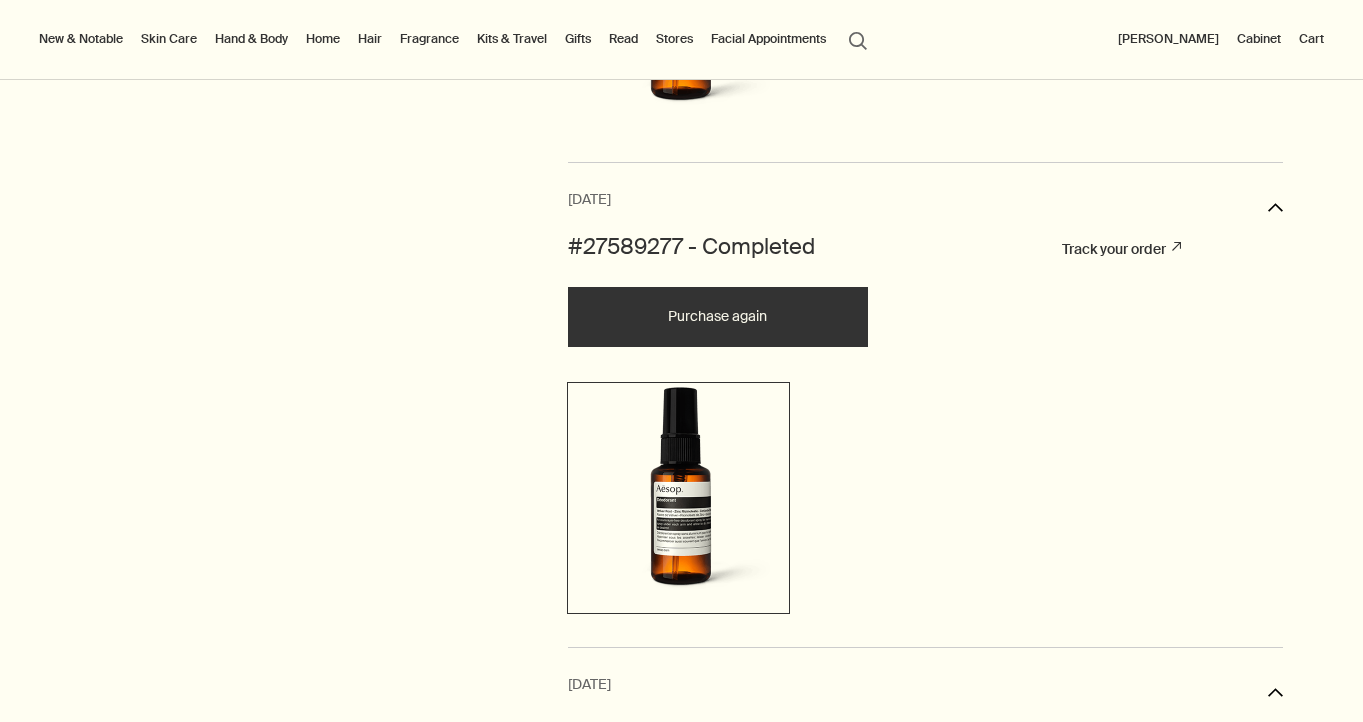 click at bounding box center (678, 495) 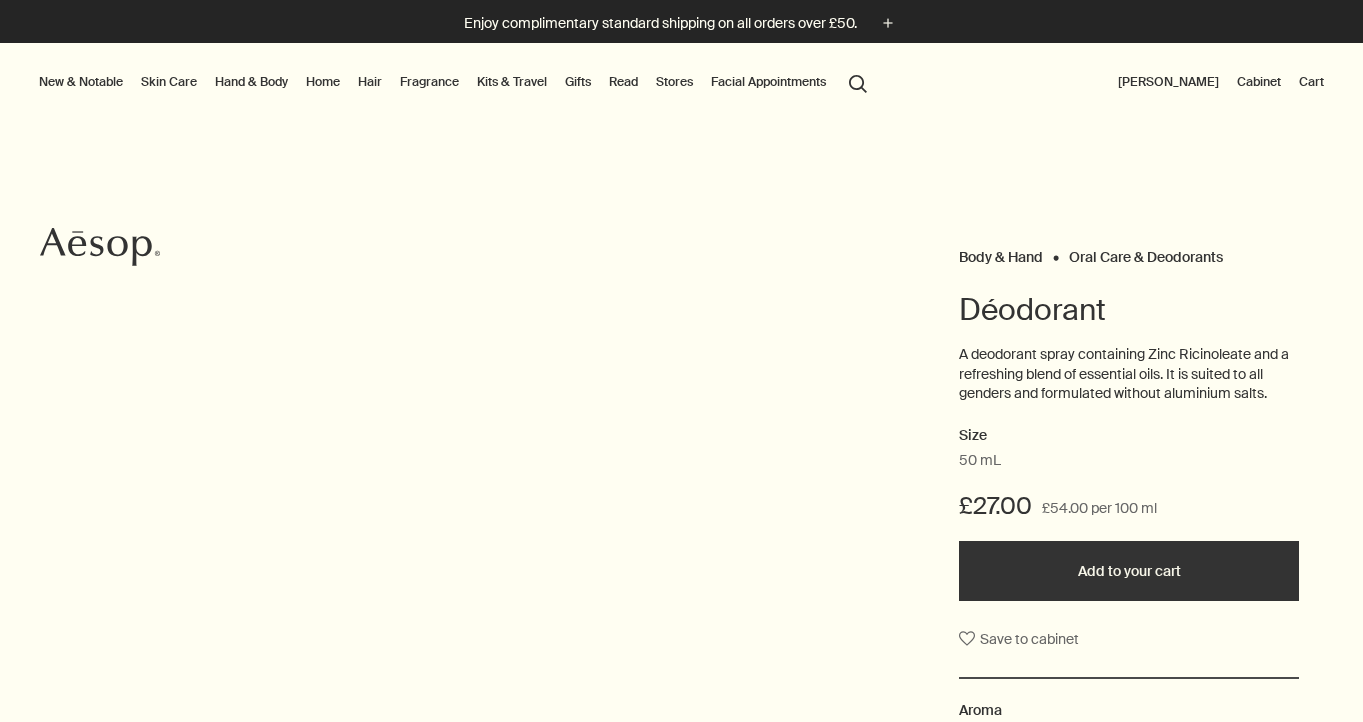 scroll, scrollTop: 0, scrollLeft: 0, axis: both 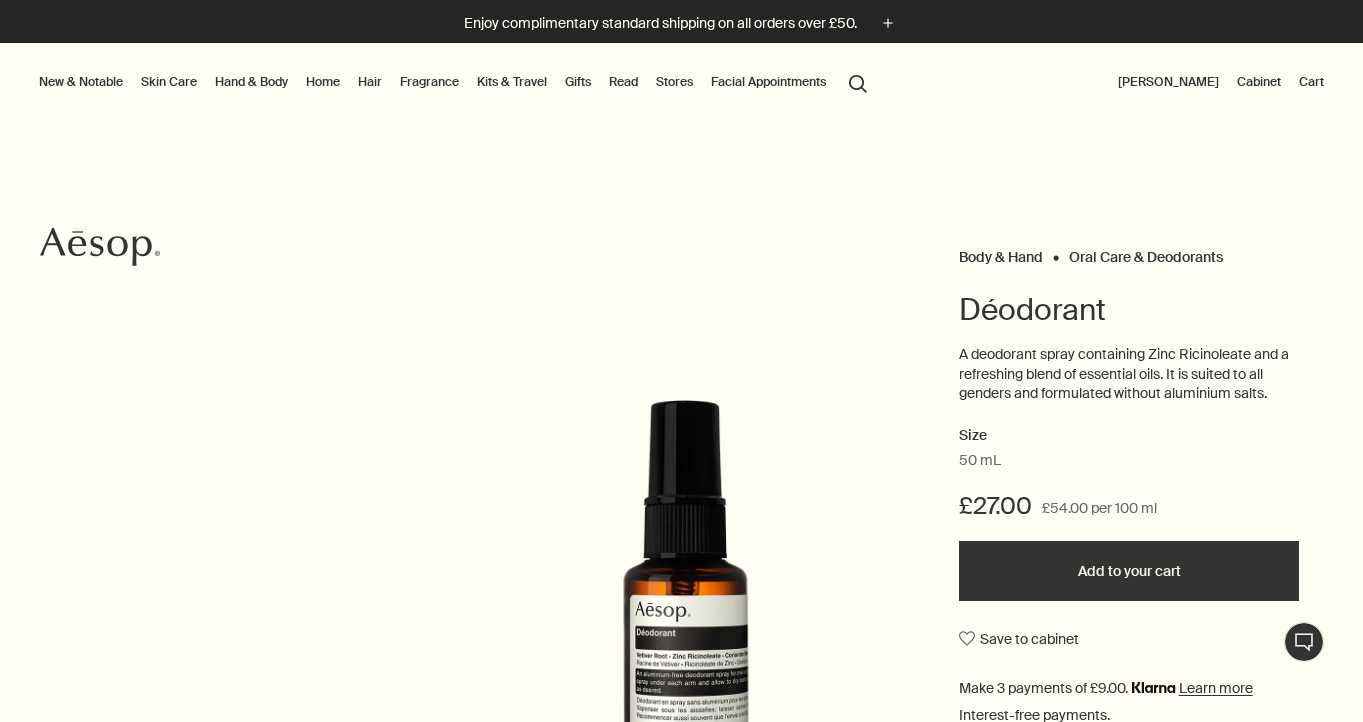 click on "Add to your cart" at bounding box center [1129, 571] 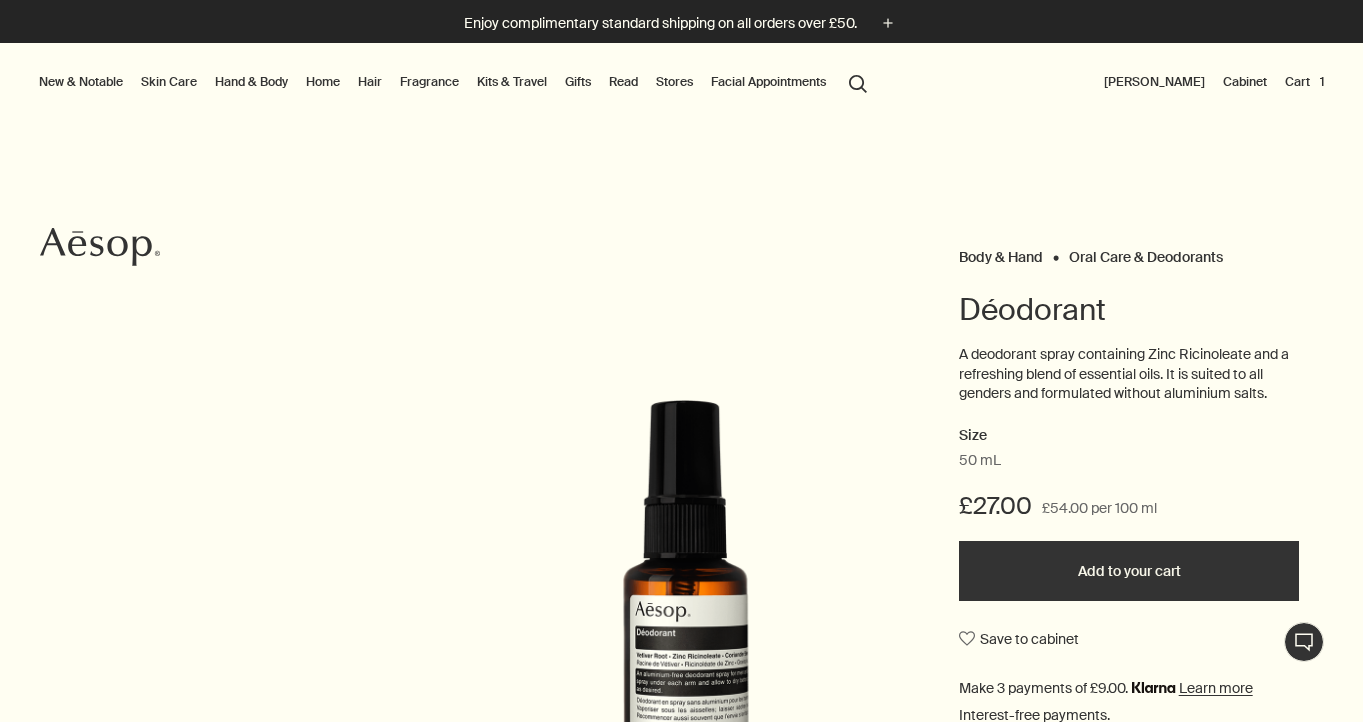 click on "Cart 1" at bounding box center [1304, 82] 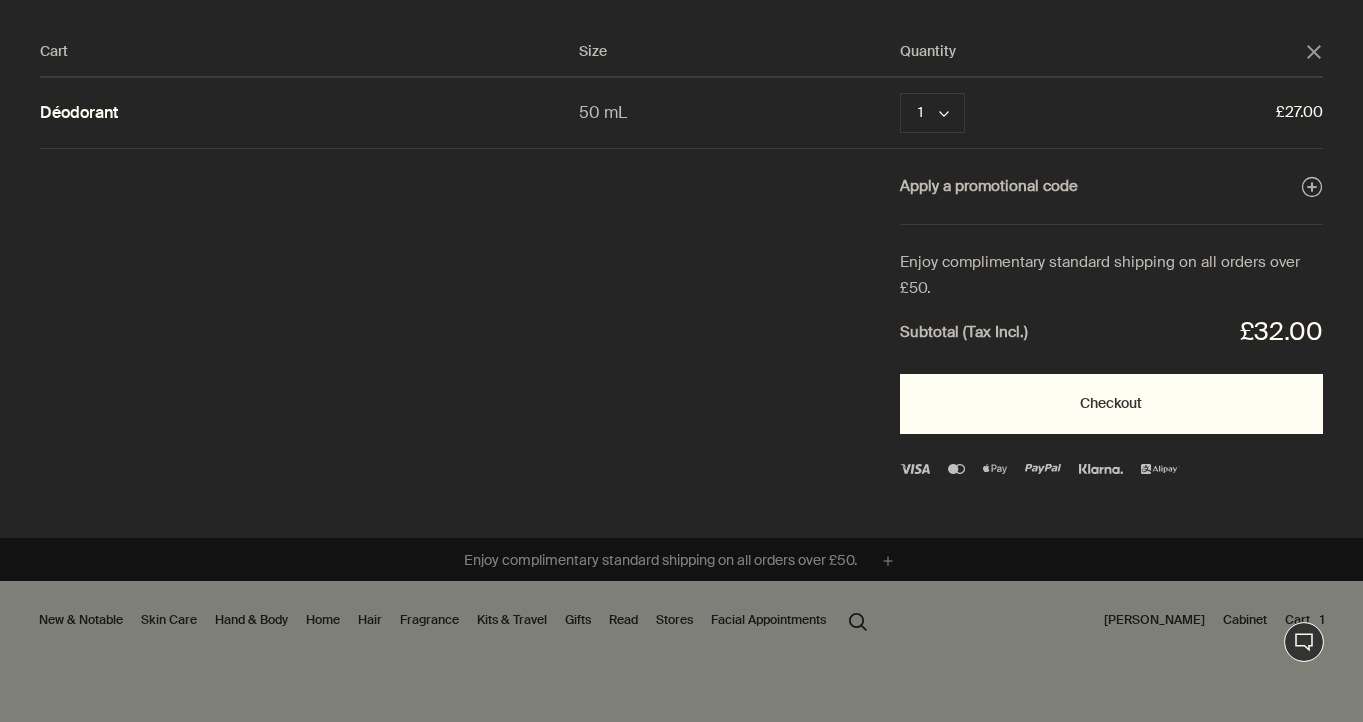 click on "Checkout" at bounding box center (1111, 404) 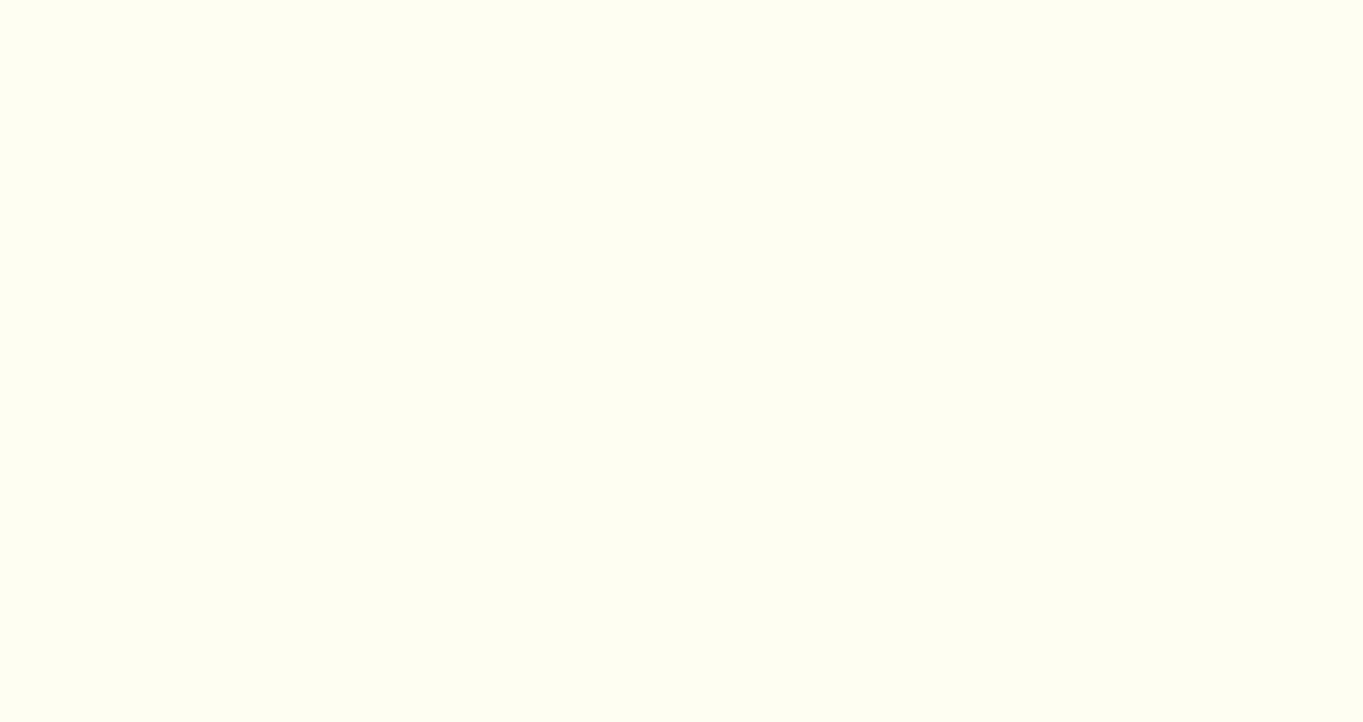 scroll, scrollTop: 0, scrollLeft: 0, axis: both 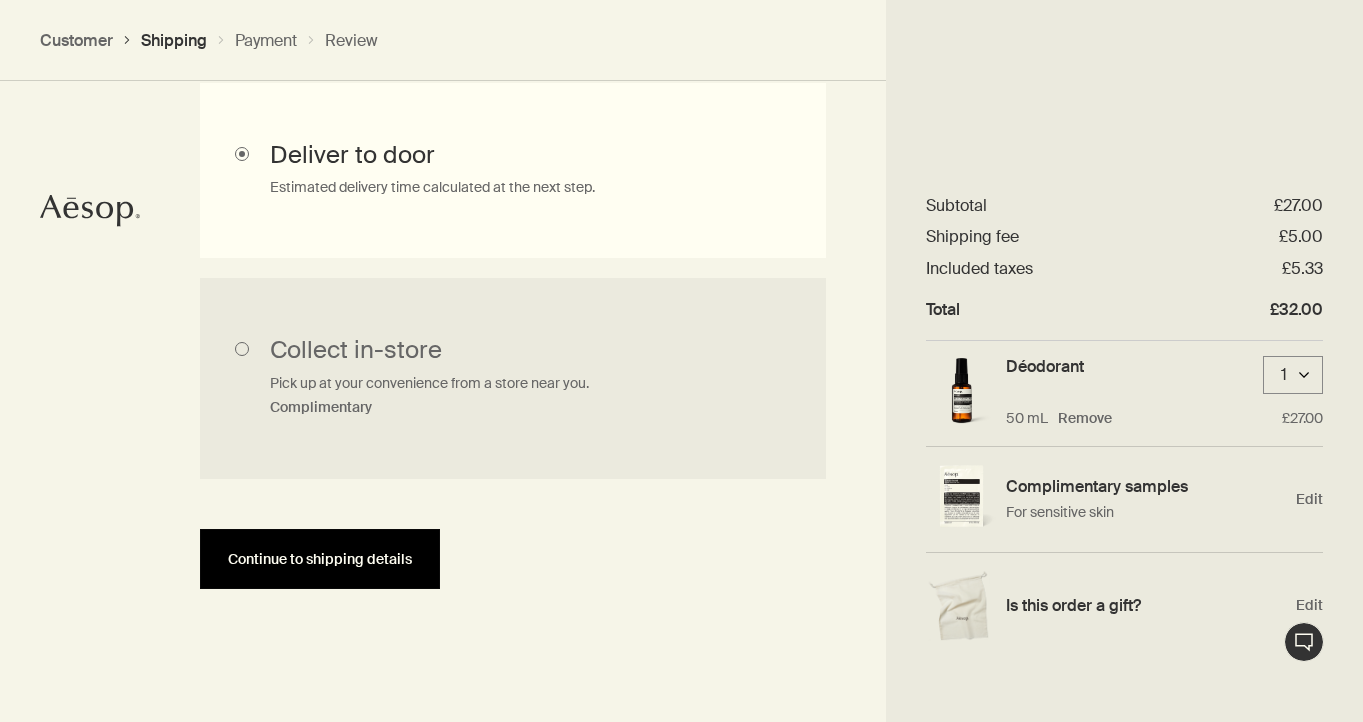 click on "Continue to shipping details" at bounding box center [320, 559] 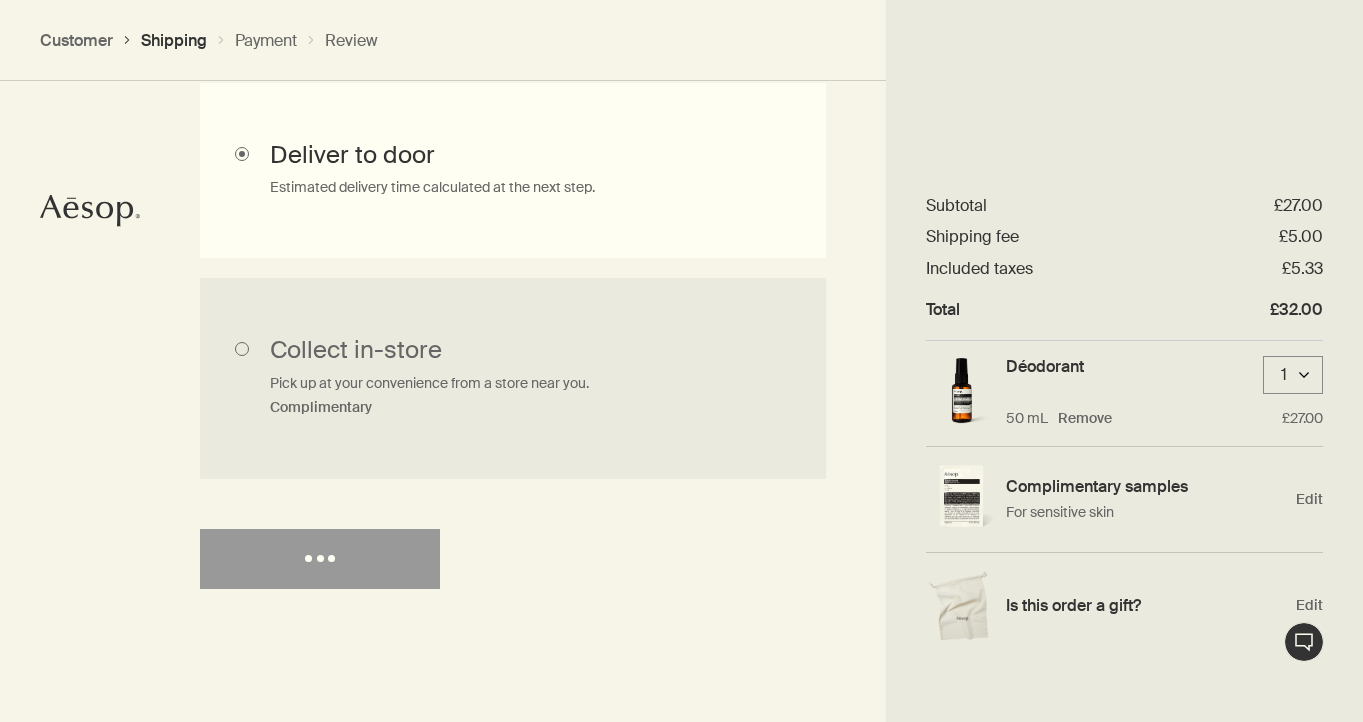select on "GB" 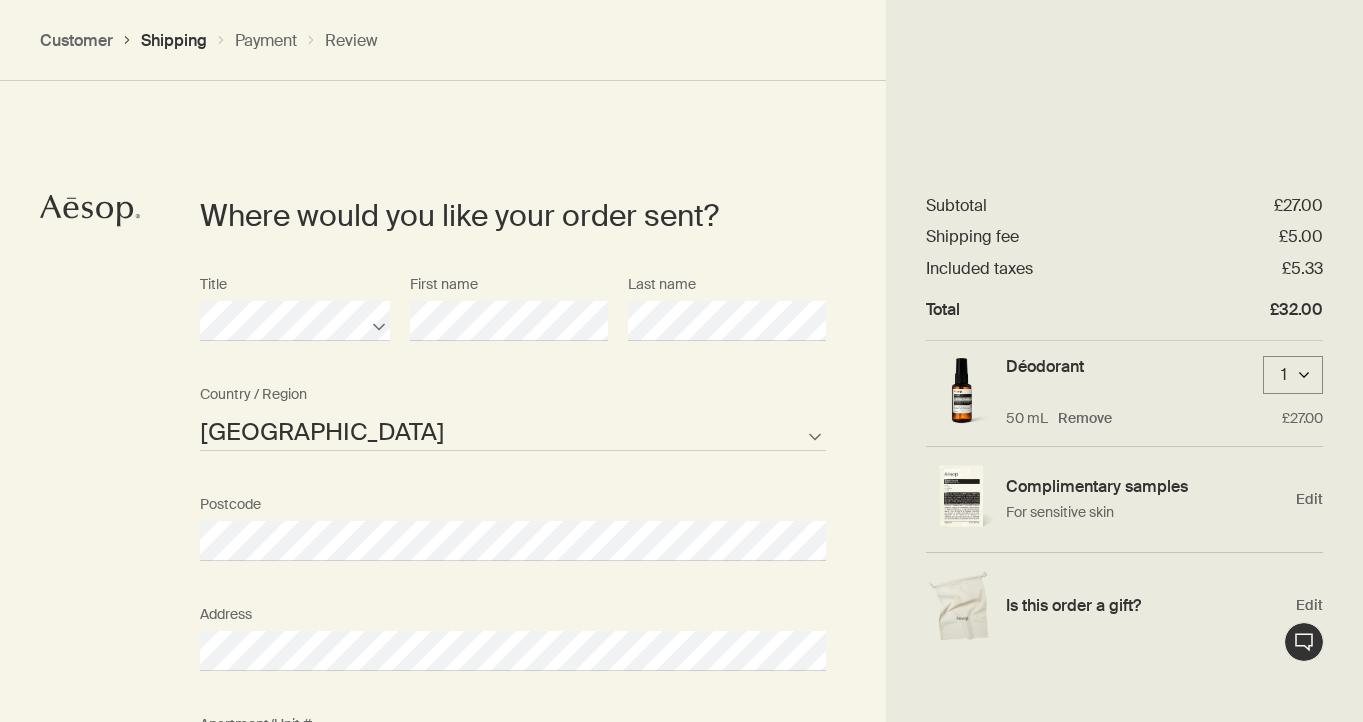 scroll, scrollTop: 865, scrollLeft: 0, axis: vertical 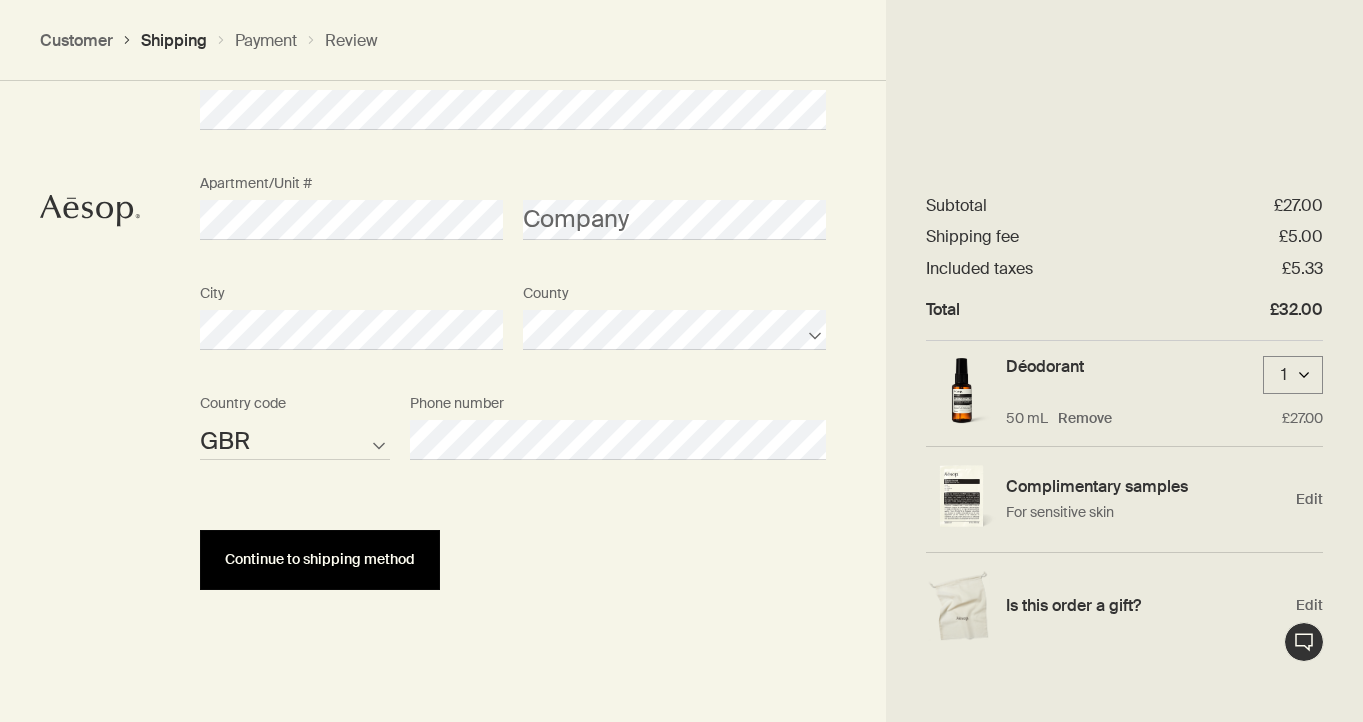 click on "Continue to shipping method" at bounding box center [320, 560] 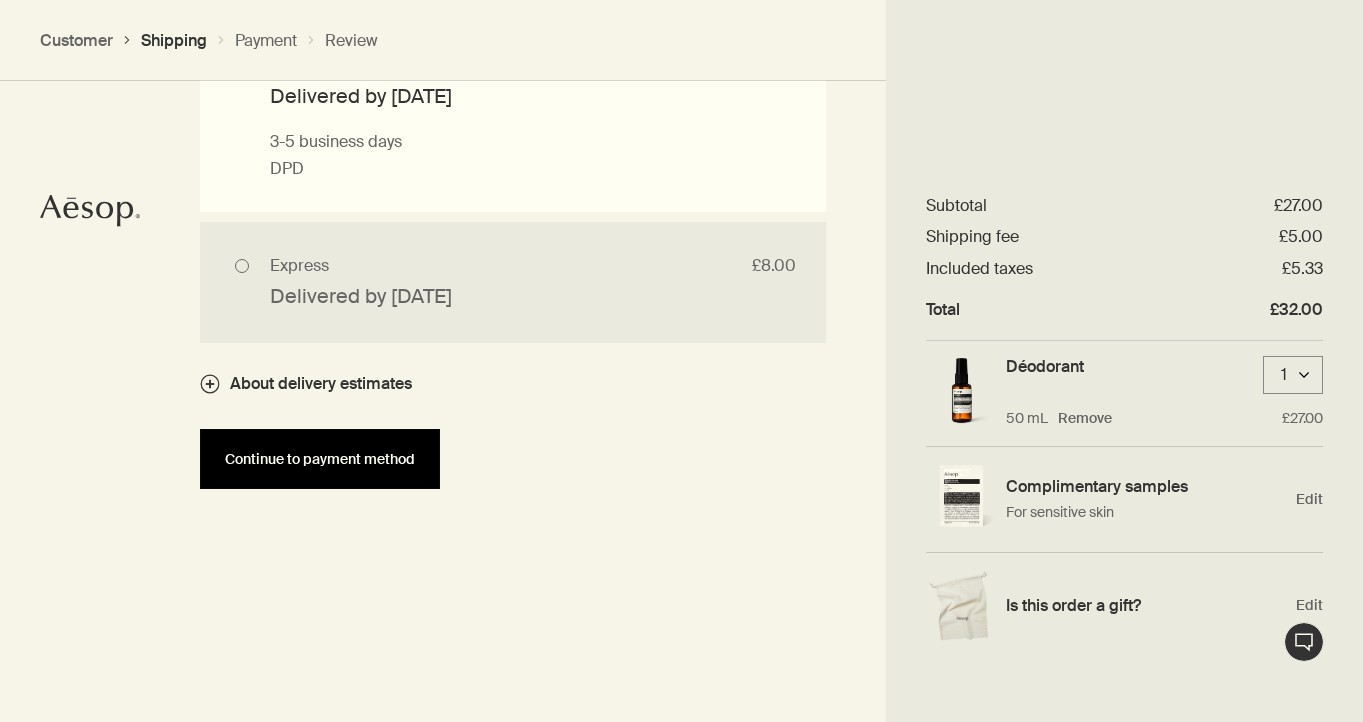scroll, scrollTop: 2032, scrollLeft: 0, axis: vertical 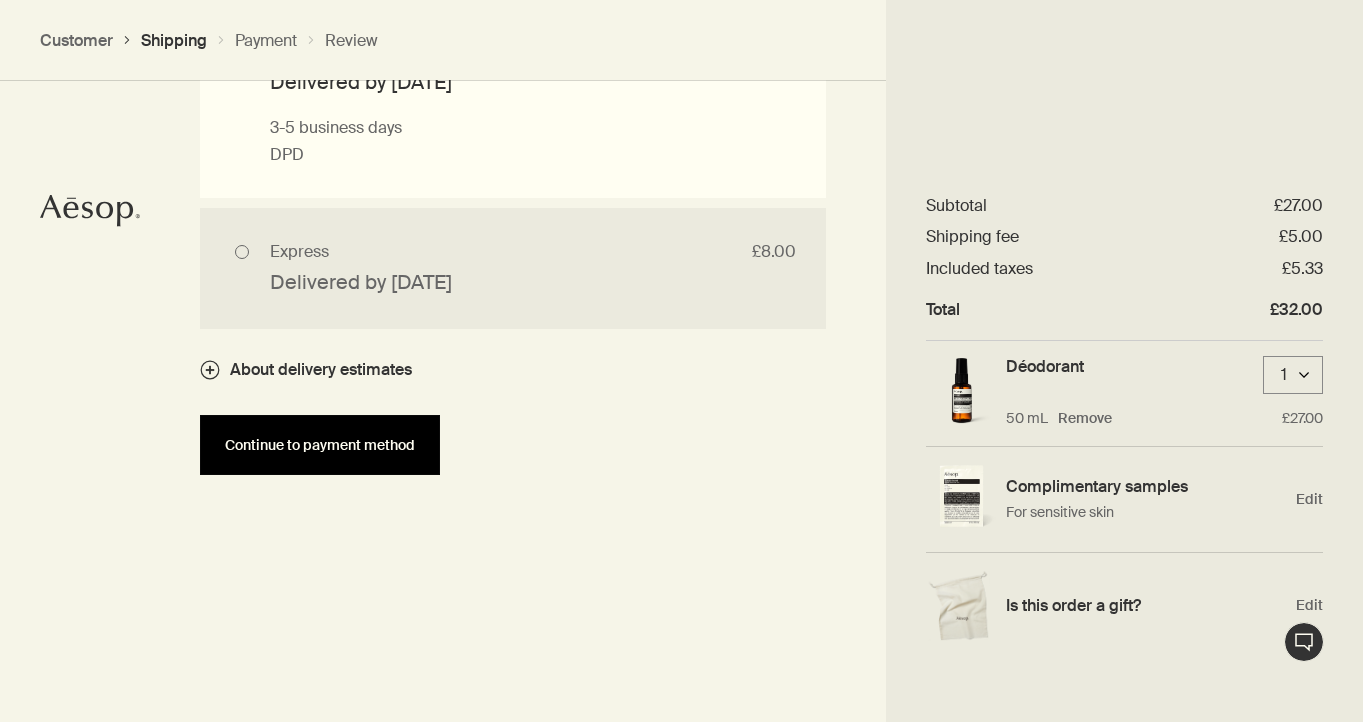click on "Continue to payment method" at bounding box center (320, 445) 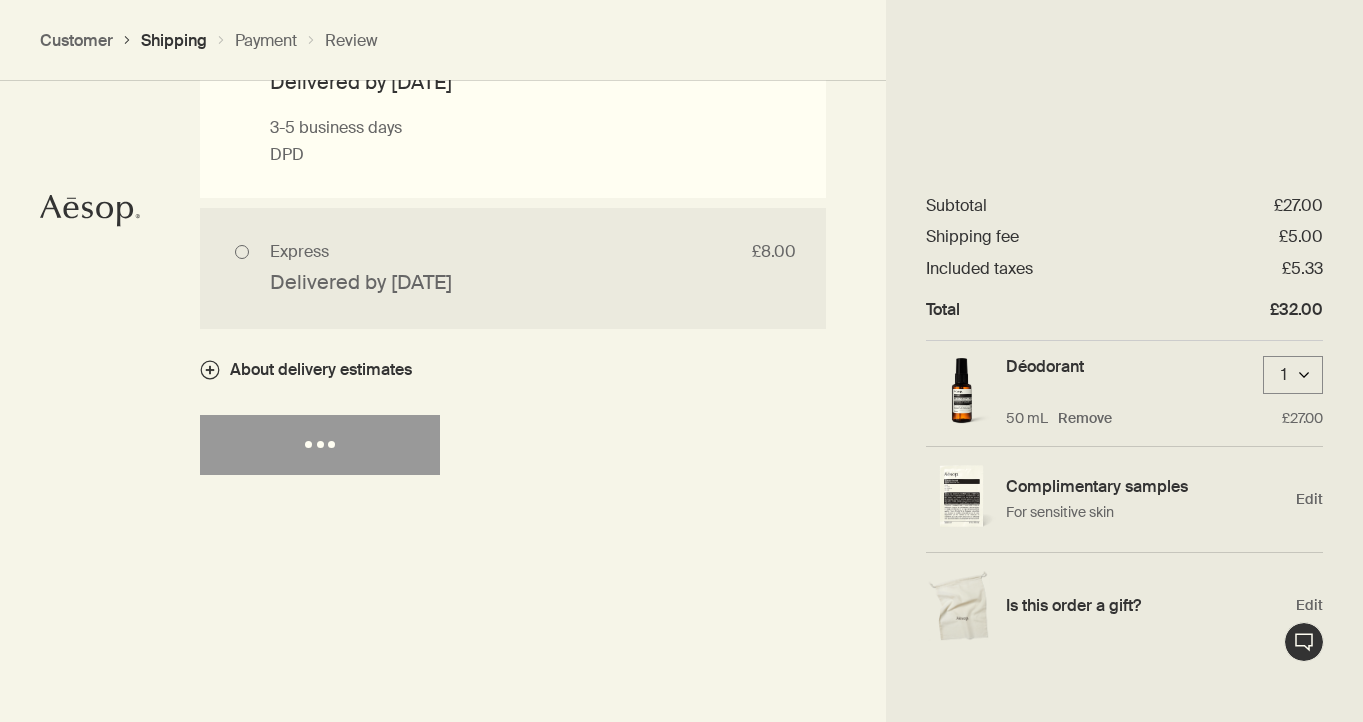 select on "GB" 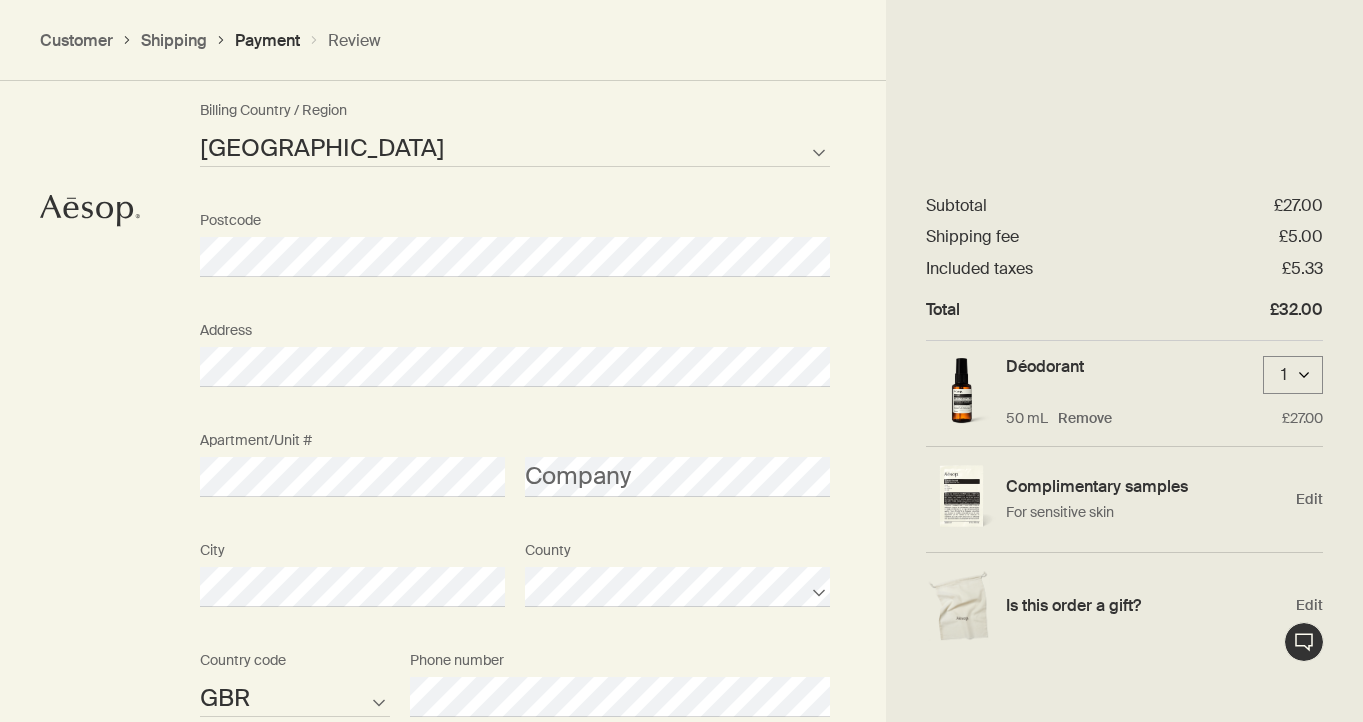 scroll, scrollTop: 1920, scrollLeft: 0, axis: vertical 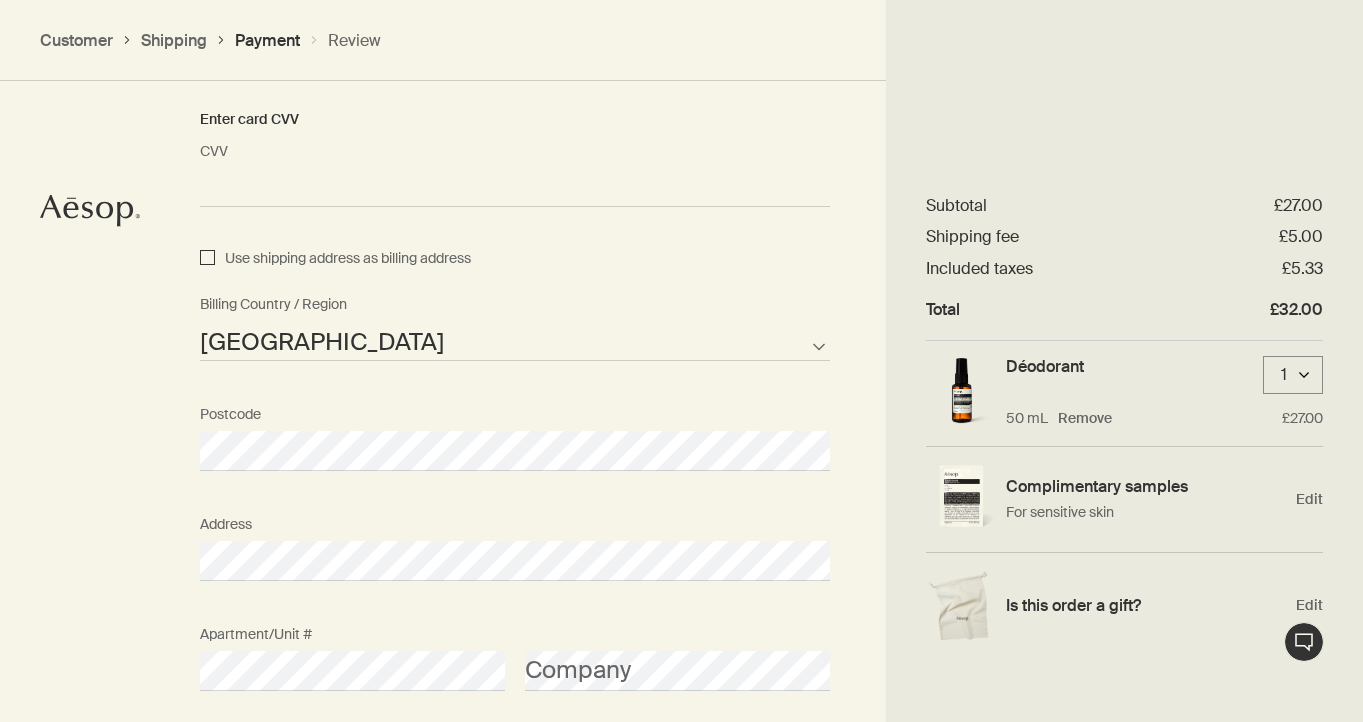 click on "Use shipping address as billing address" at bounding box center [207, 259] 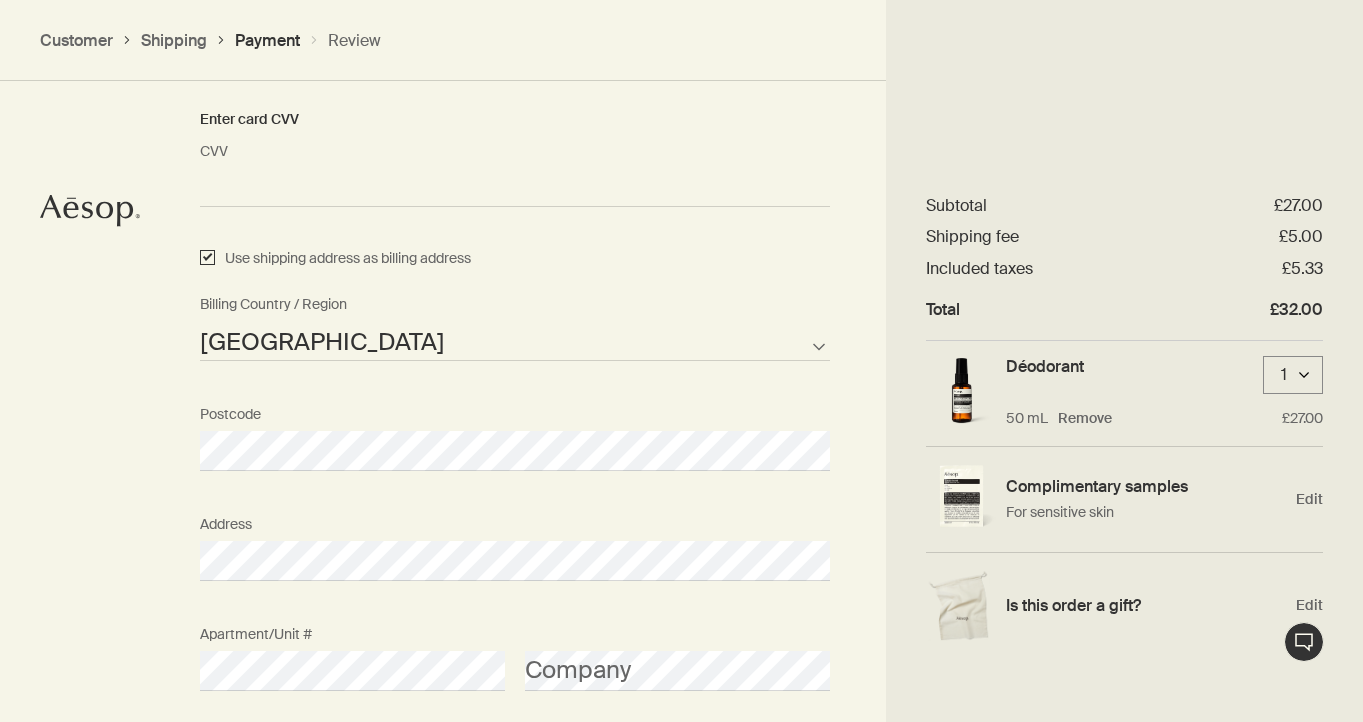 checkbox on "true" 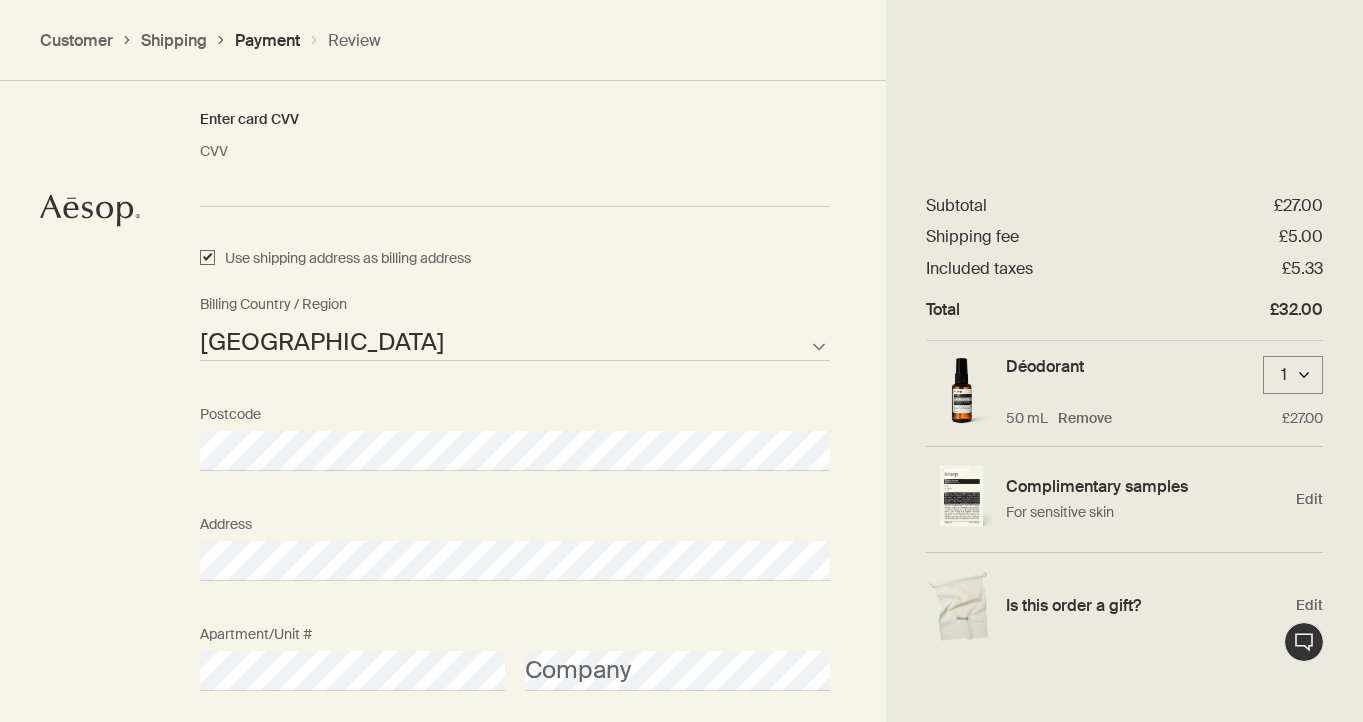 scroll, scrollTop: 1803, scrollLeft: 0, axis: vertical 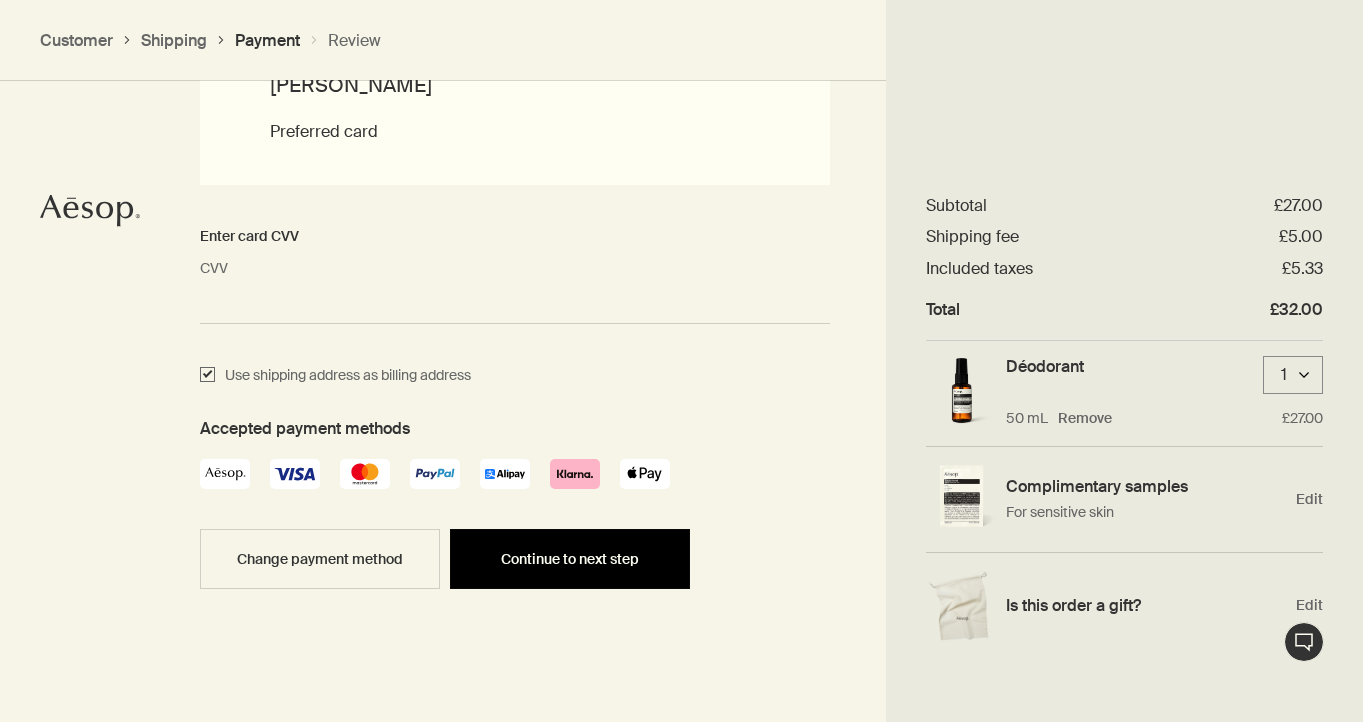 click on "Continue to next step" at bounding box center [570, 559] 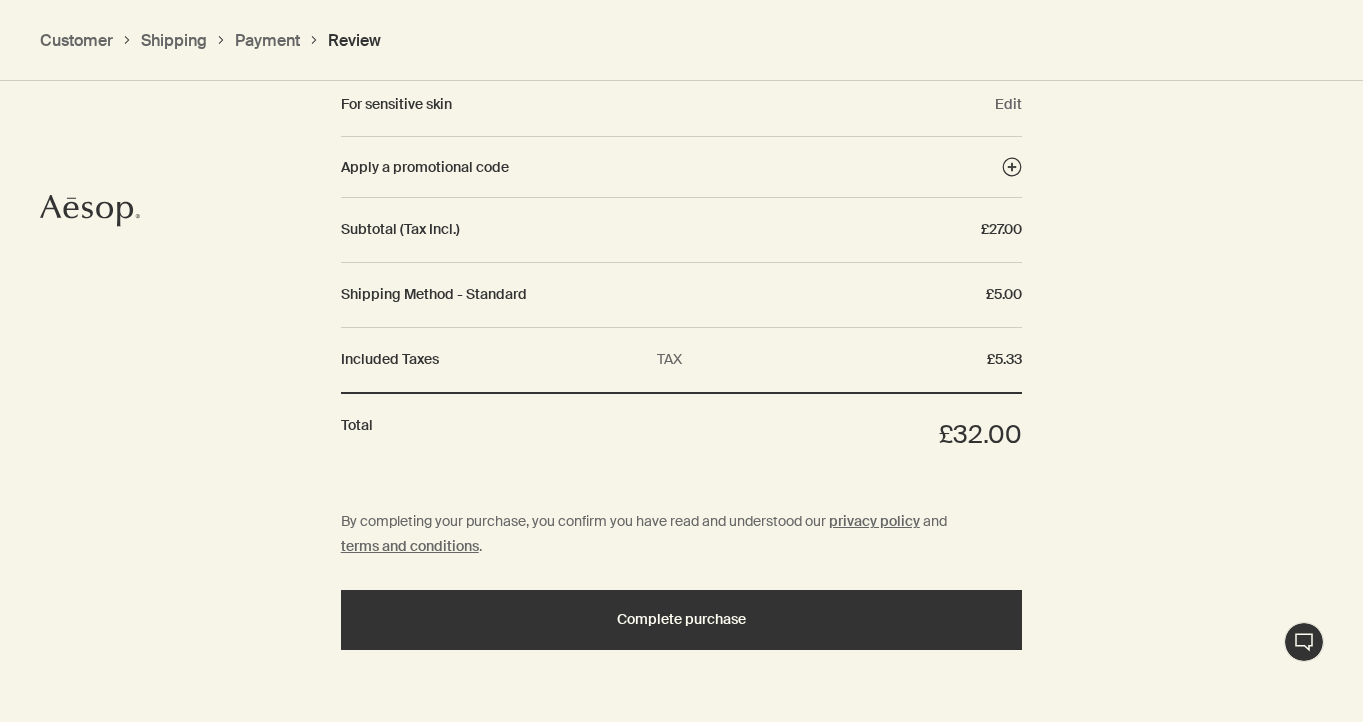 scroll, scrollTop: 2247, scrollLeft: 0, axis: vertical 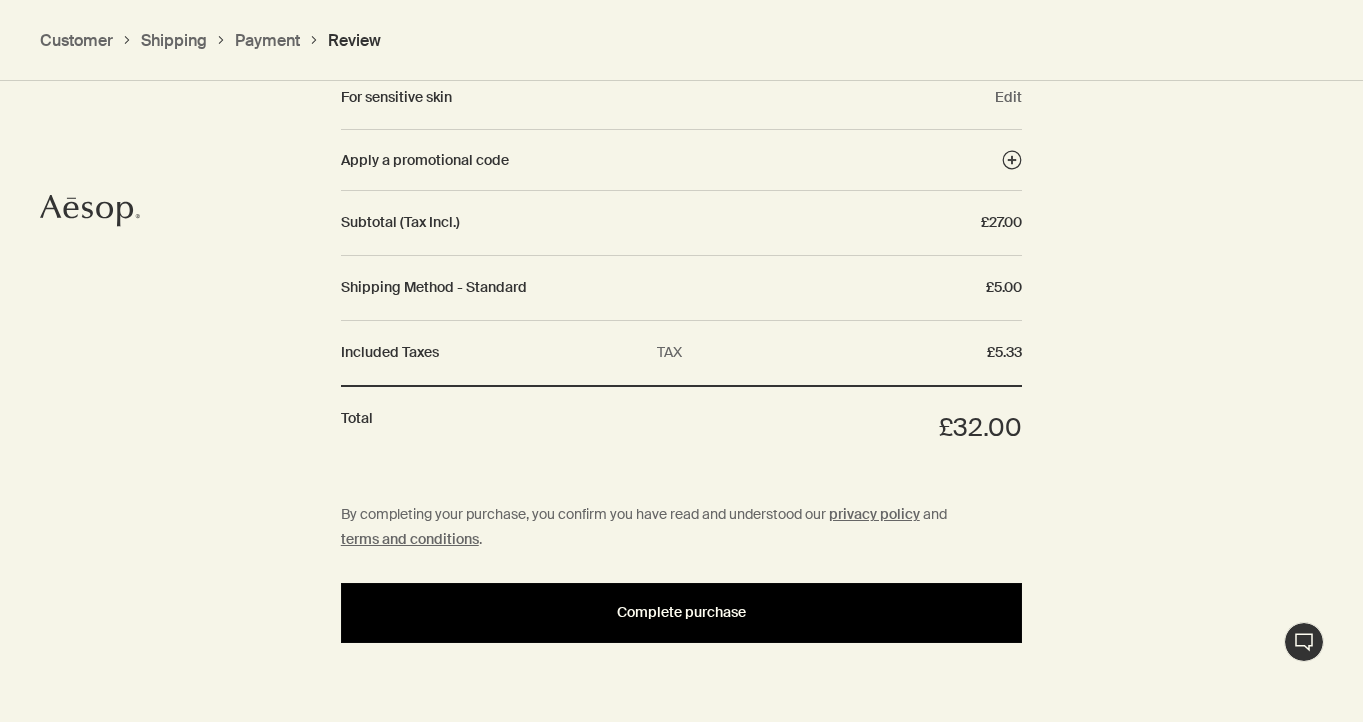 click on "Complete purchase" at bounding box center (682, 613) 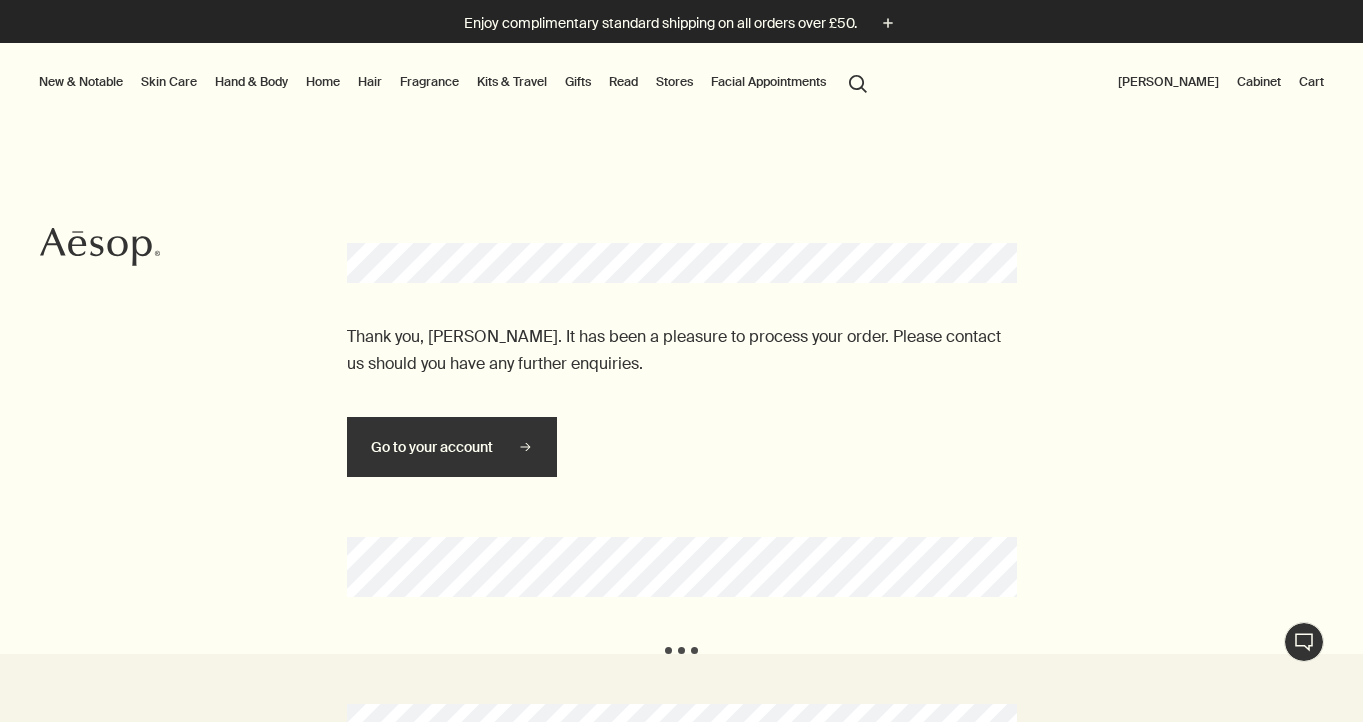 scroll, scrollTop: 0, scrollLeft: 0, axis: both 